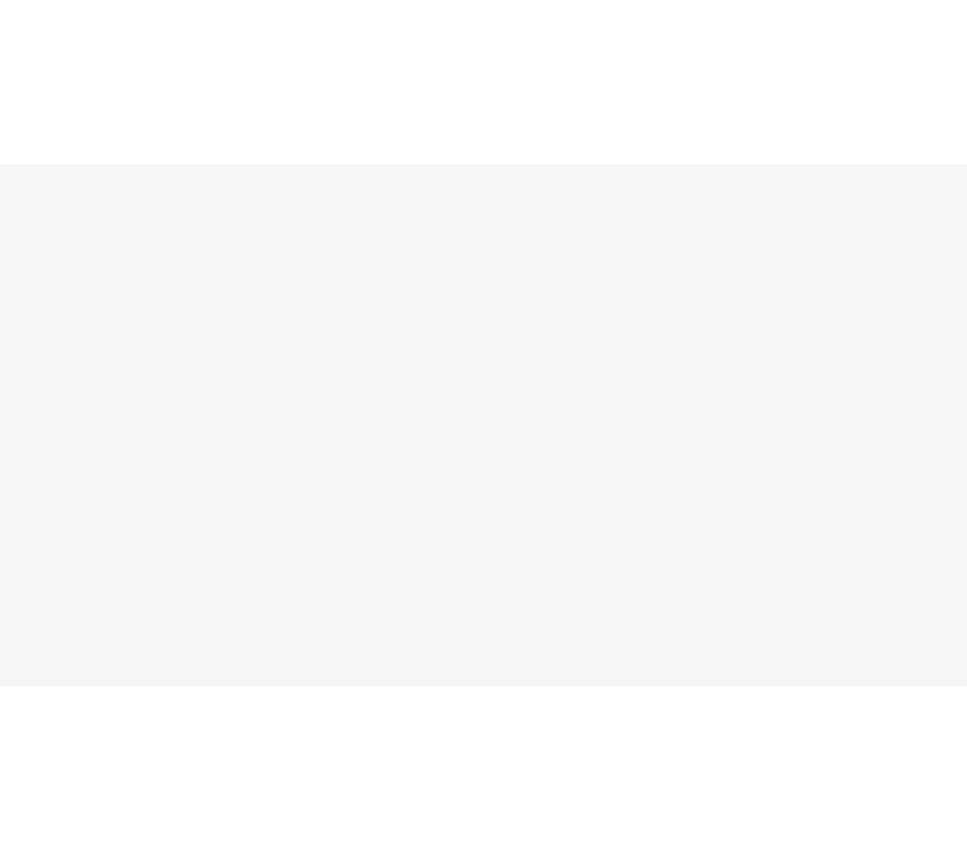 scroll, scrollTop: 0, scrollLeft: 0, axis: both 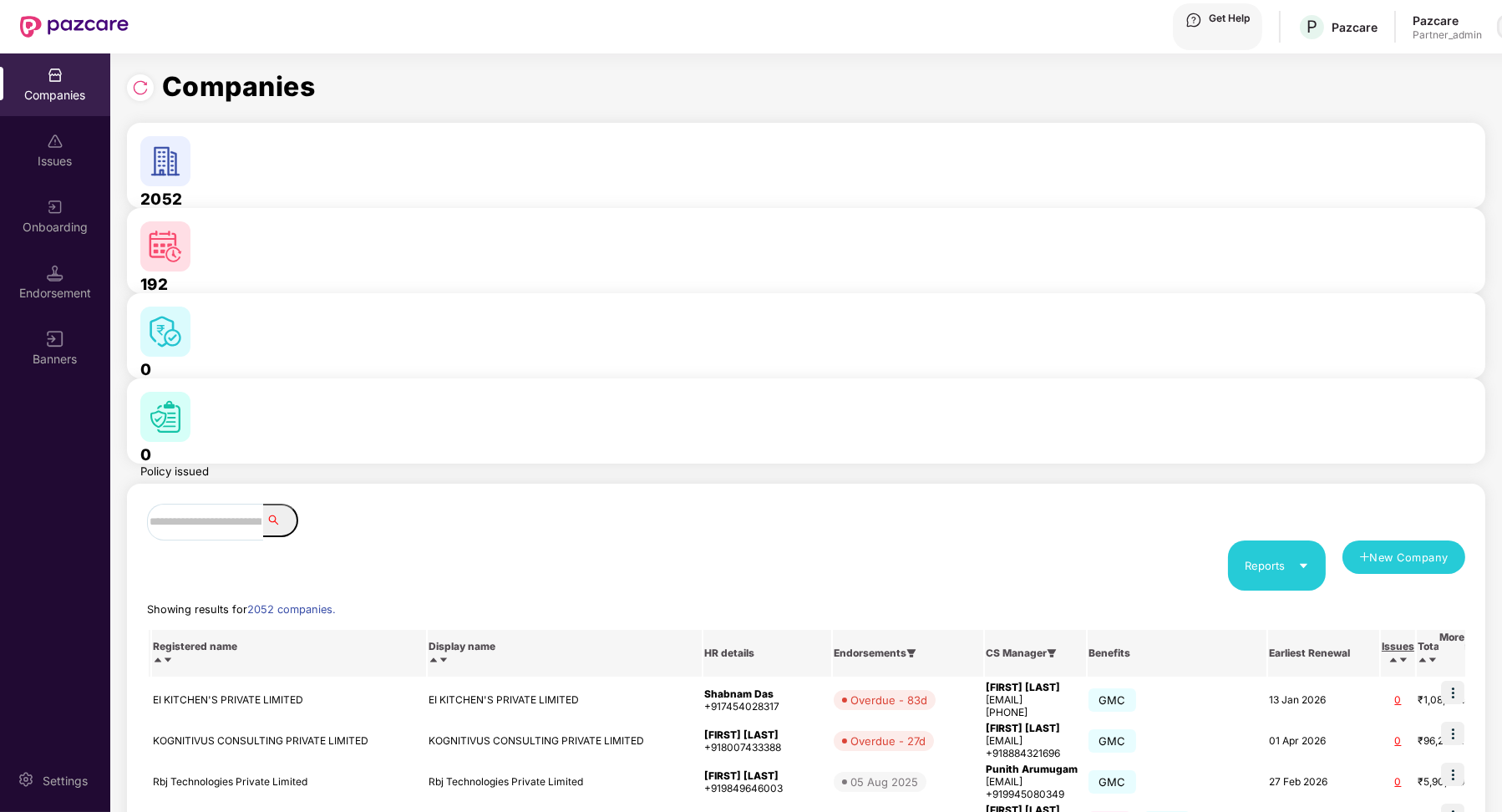 click at bounding box center [1510, 27] 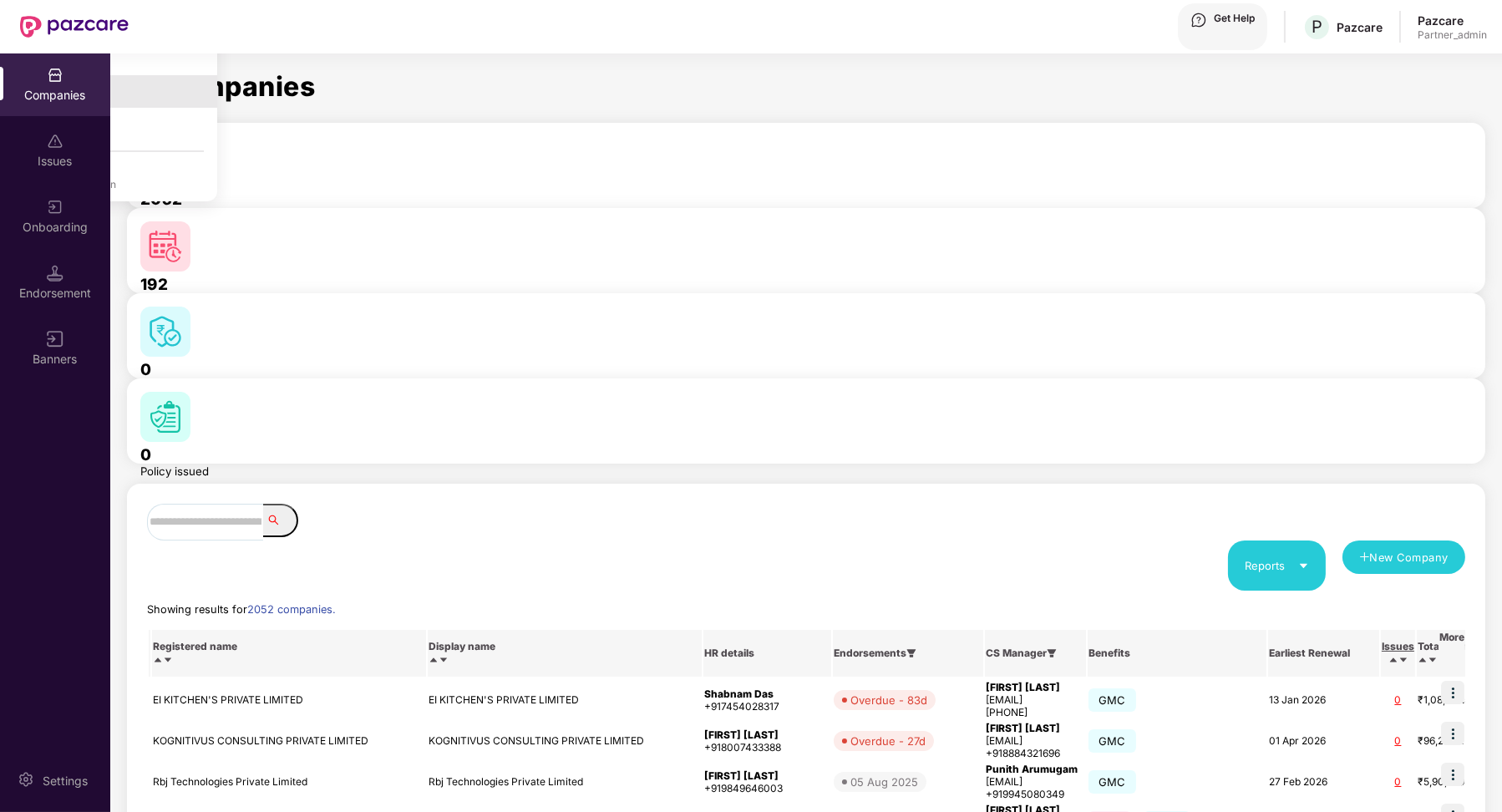 click on "Switch Partner" at bounding box center (109, 91) 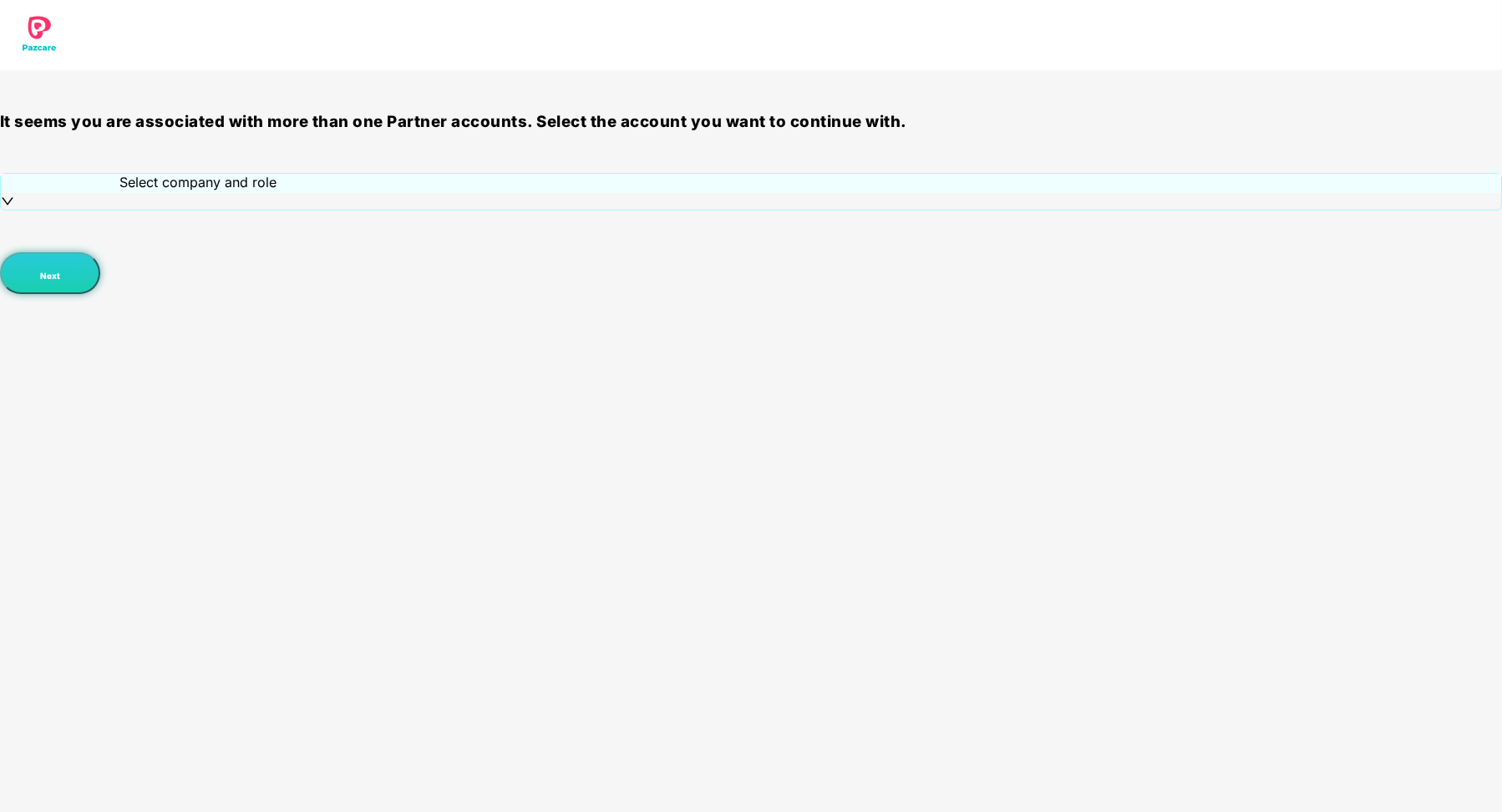 click on "Next" at bounding box center [751, 252] 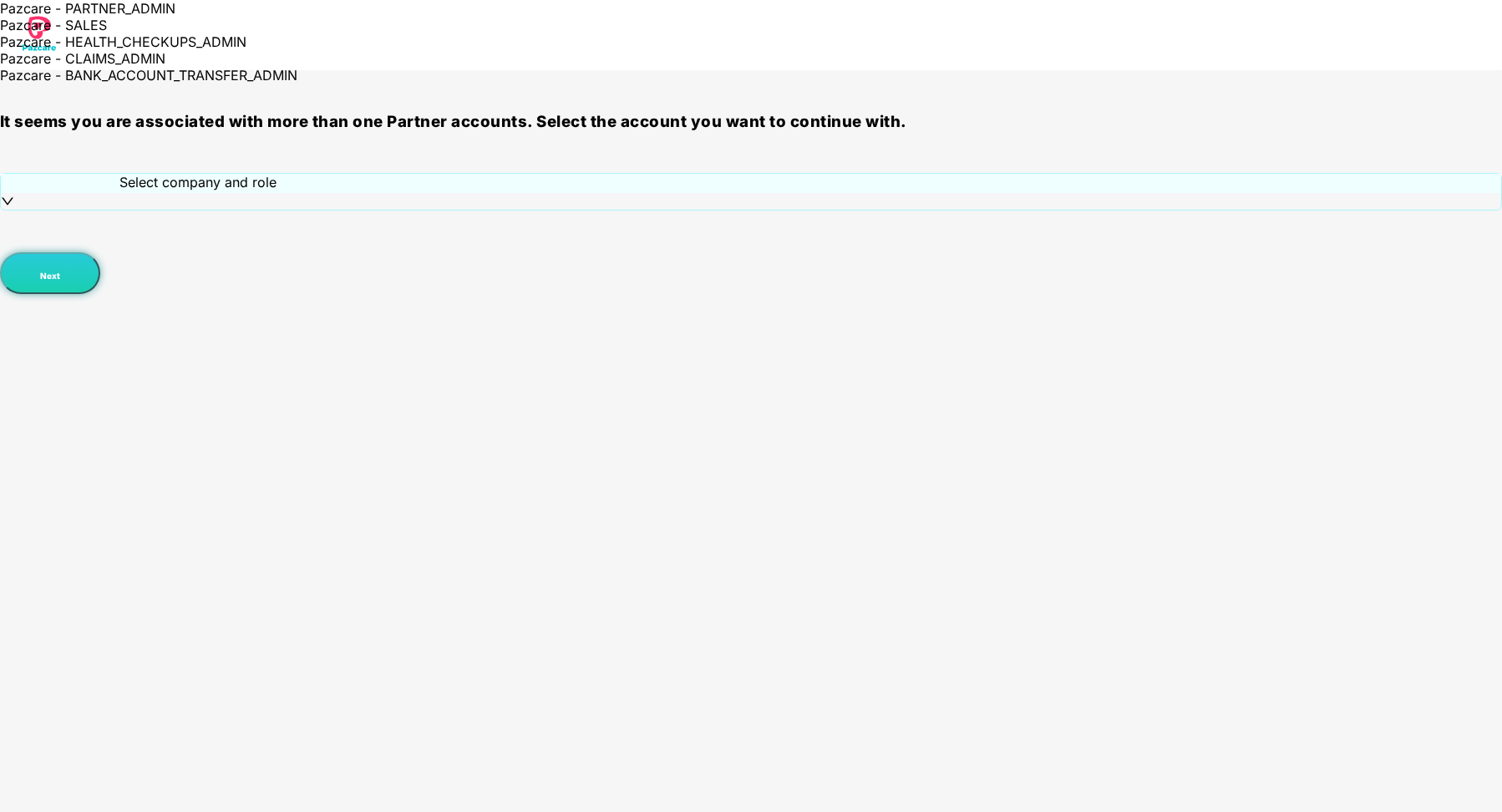 click on "Pazcare - CLAIMS_ADMIN" at bounding box center [250, 58] 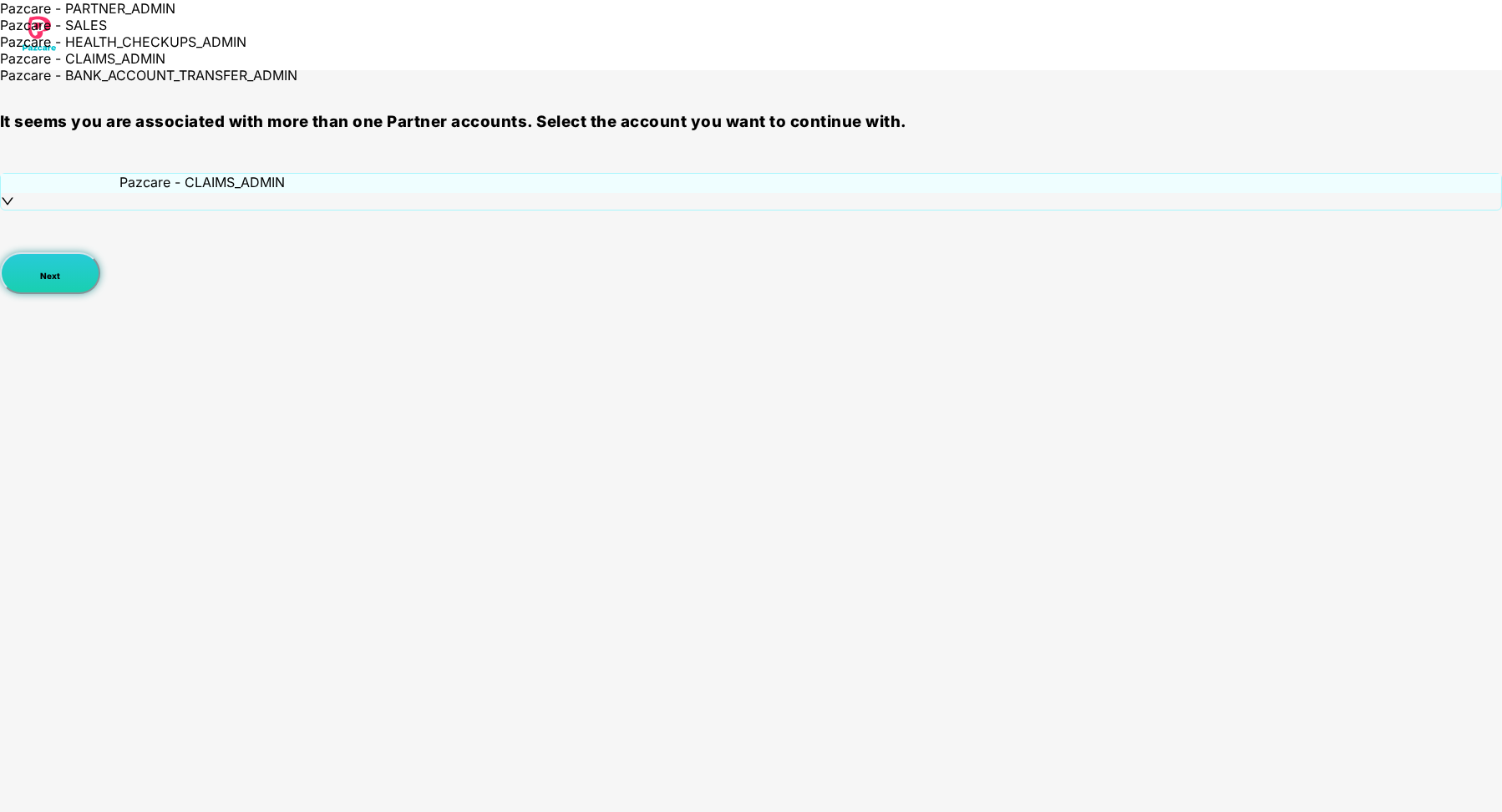 click on "Next" at bounding box center [50, 273] 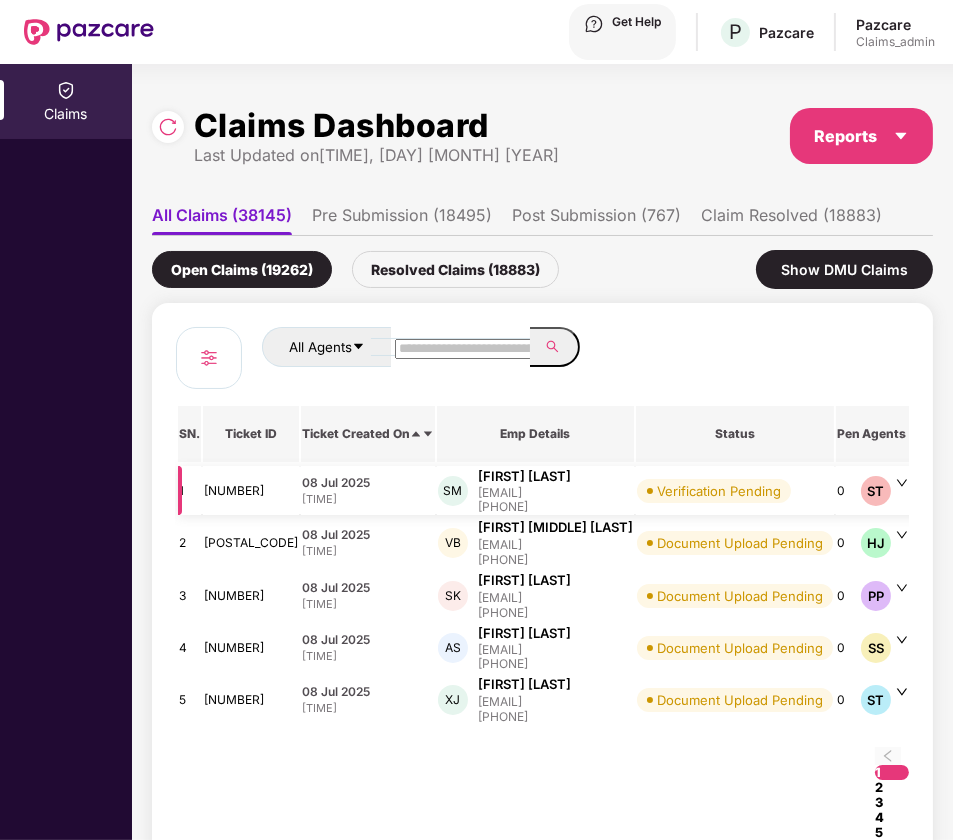 click on "[FIRST] [LAST] [EMAIL] [PHONE]" at bounding box center (535, 490) 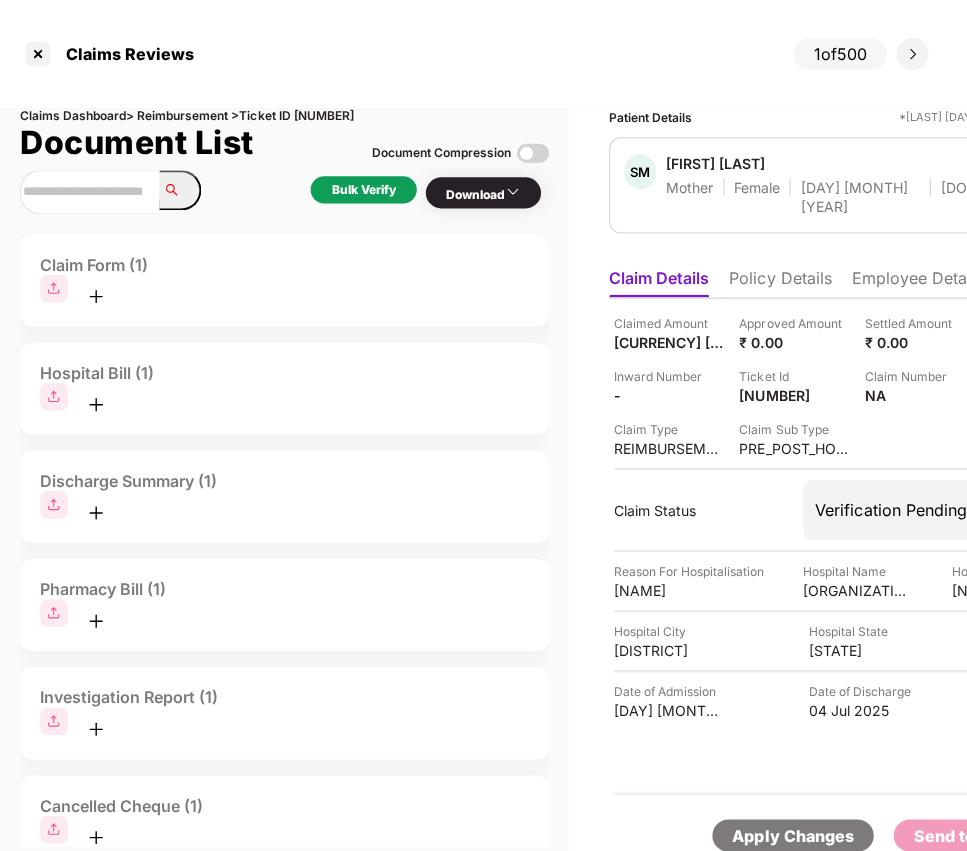 click at bounding box center (38, 54) 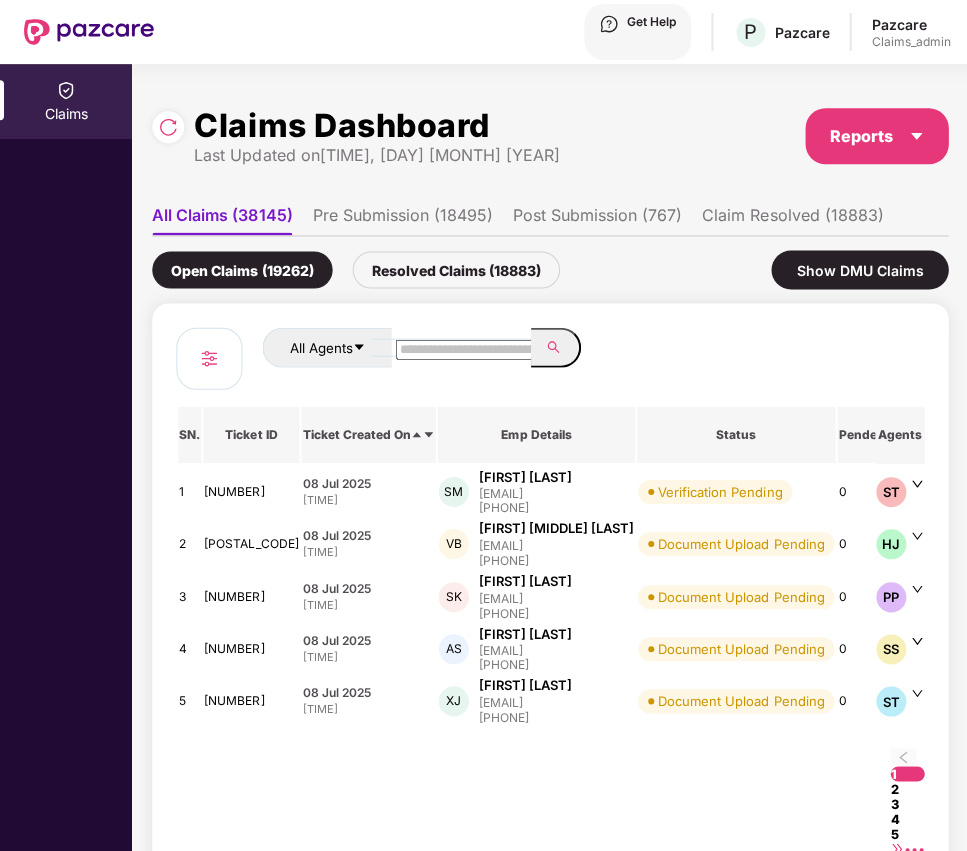 click at bounding box center [460, 347] 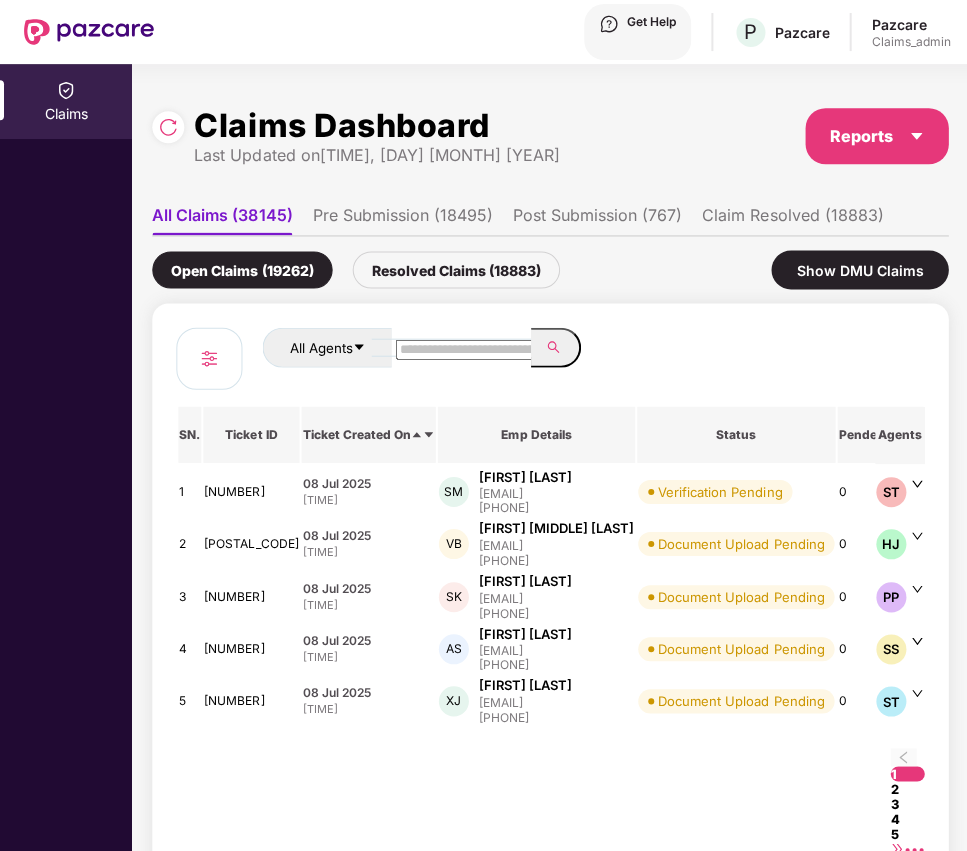 click on "Pre Submission (18495)" at bounding box center [402, 220] 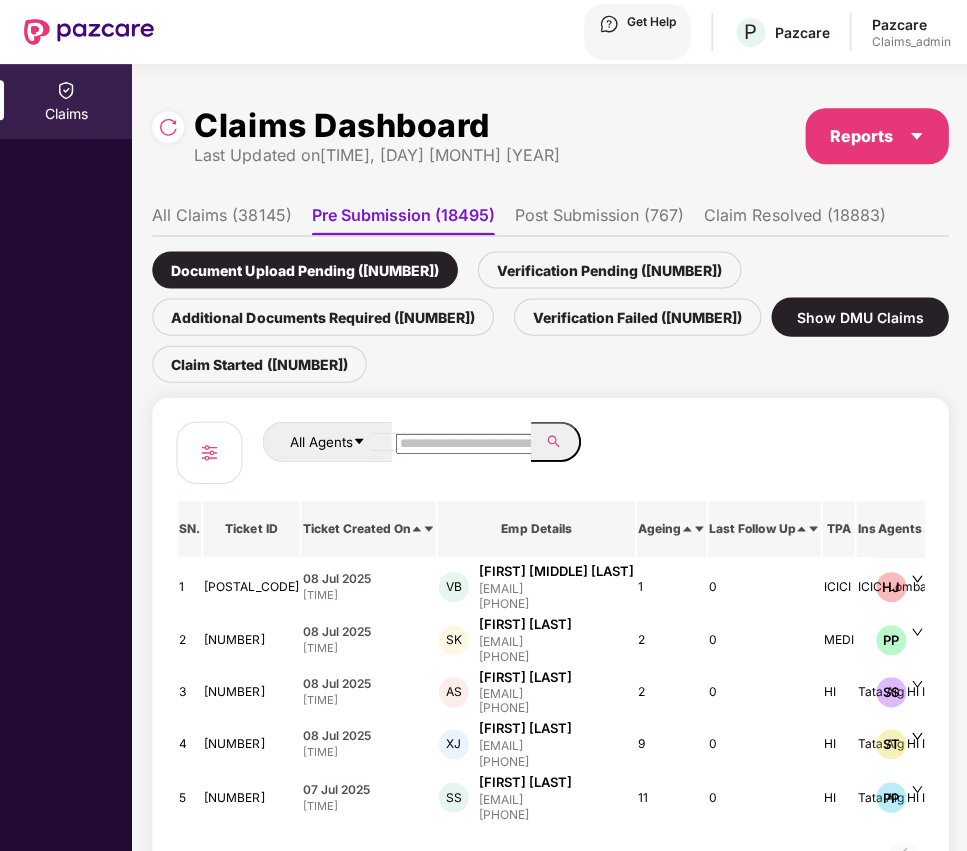 click on "08 Jul 2025" at bounding box center [368, 577] 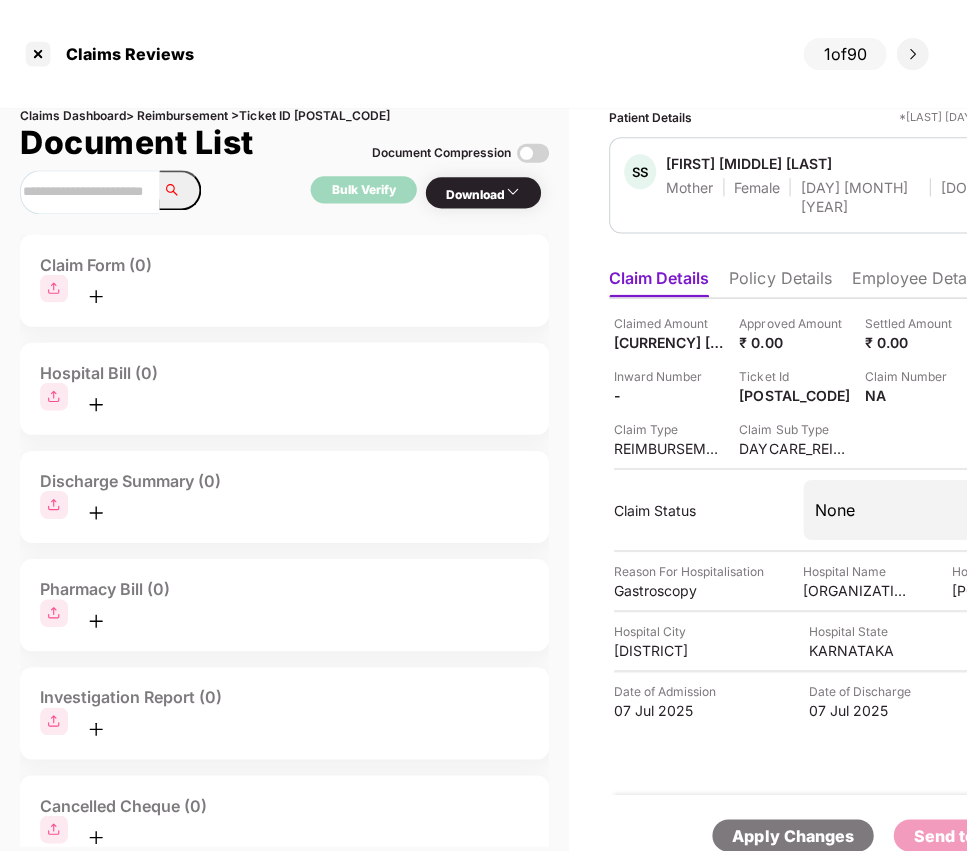 click at bounding box center (38, 54) 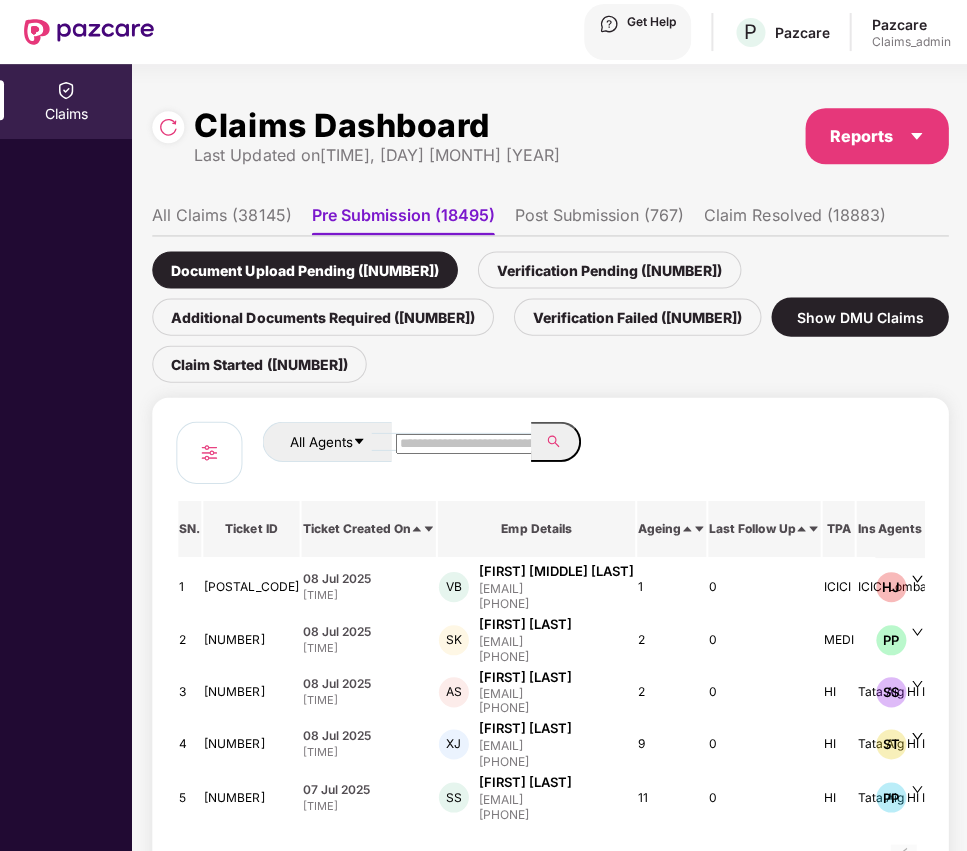 click on "All Agents" at bounding box center [320, 441] 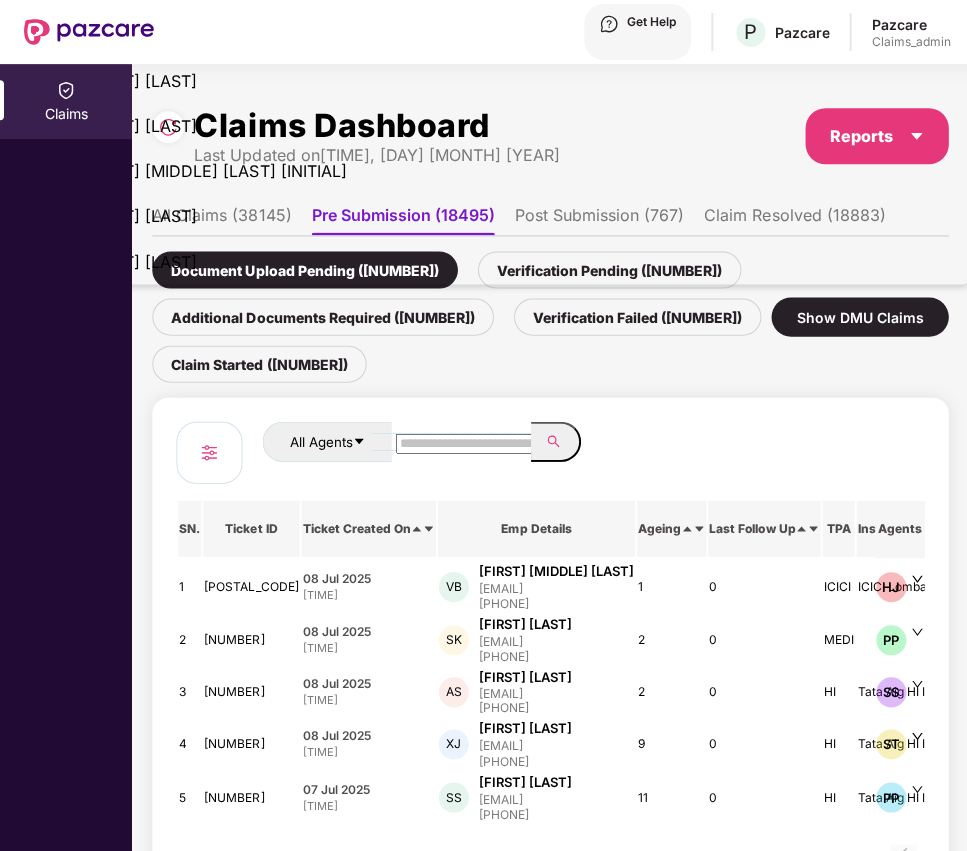 click on "All Agents" at bounding box center (320, 441) 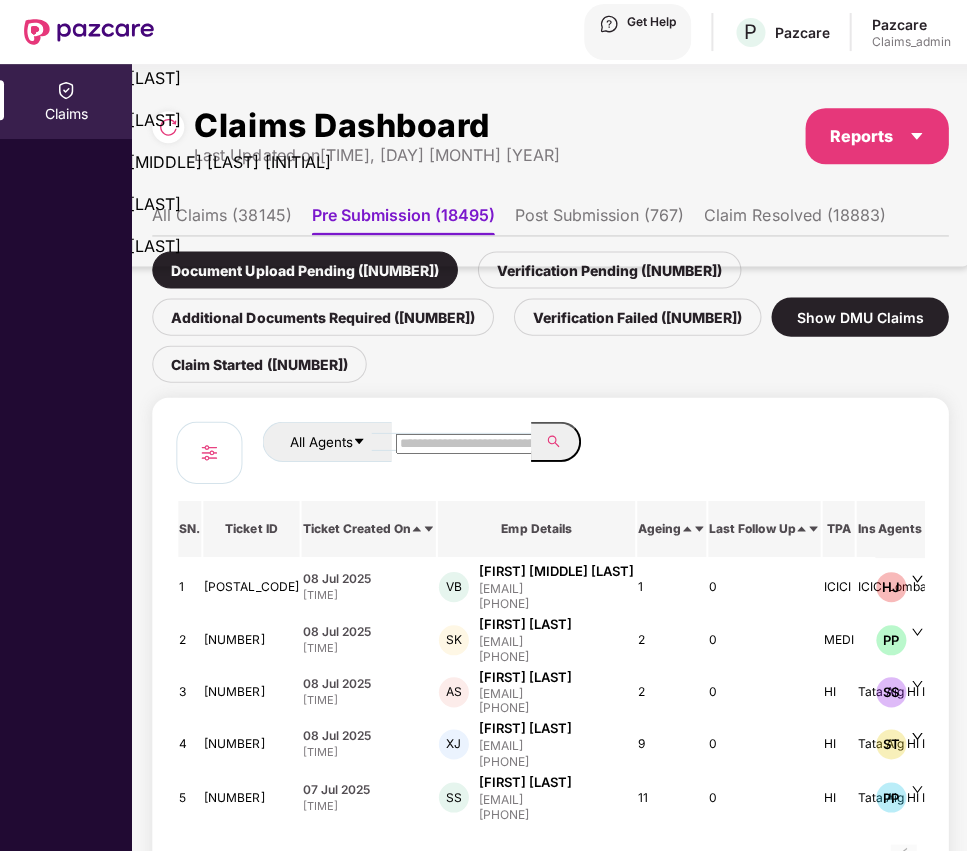 click at bounding box center (209, 452) 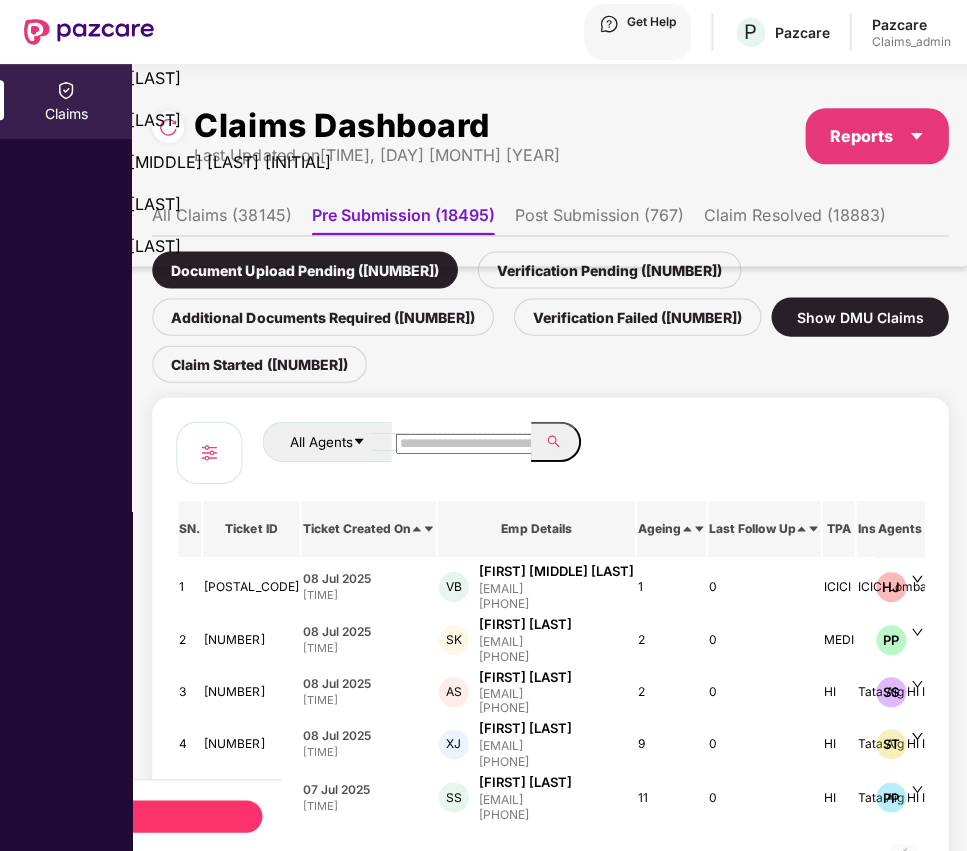 click at bounding box center [483, 851] 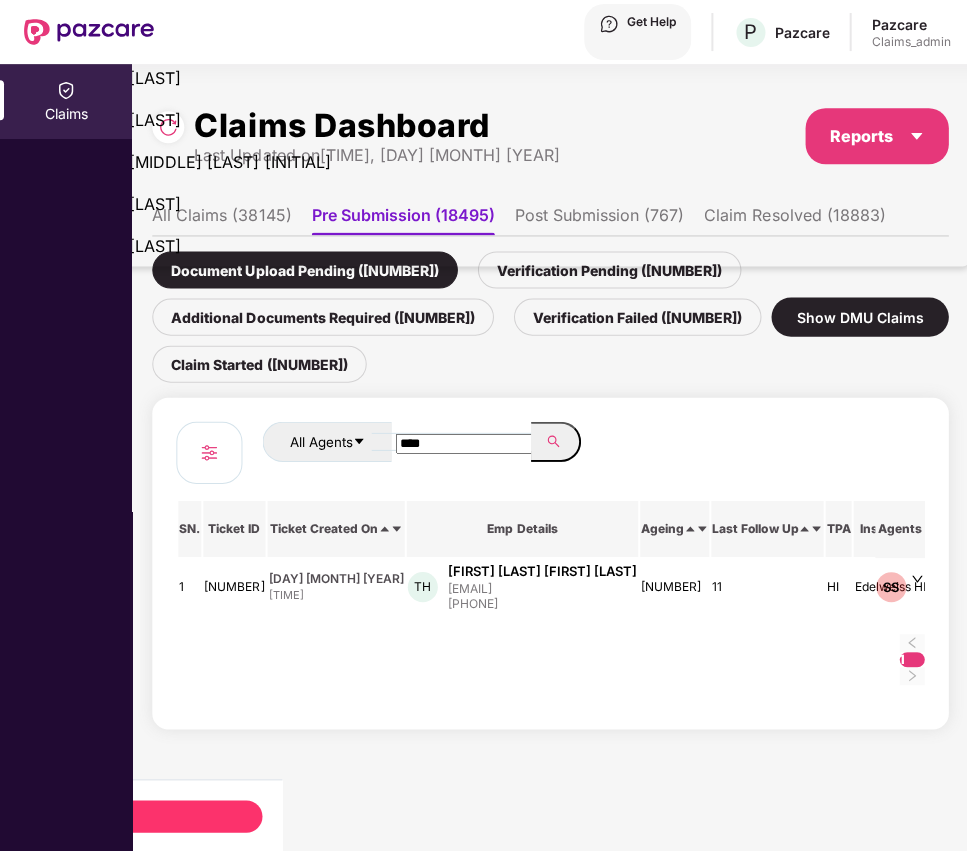 scroll, scrollTop: 0, scrollLeft: 0, axis: both 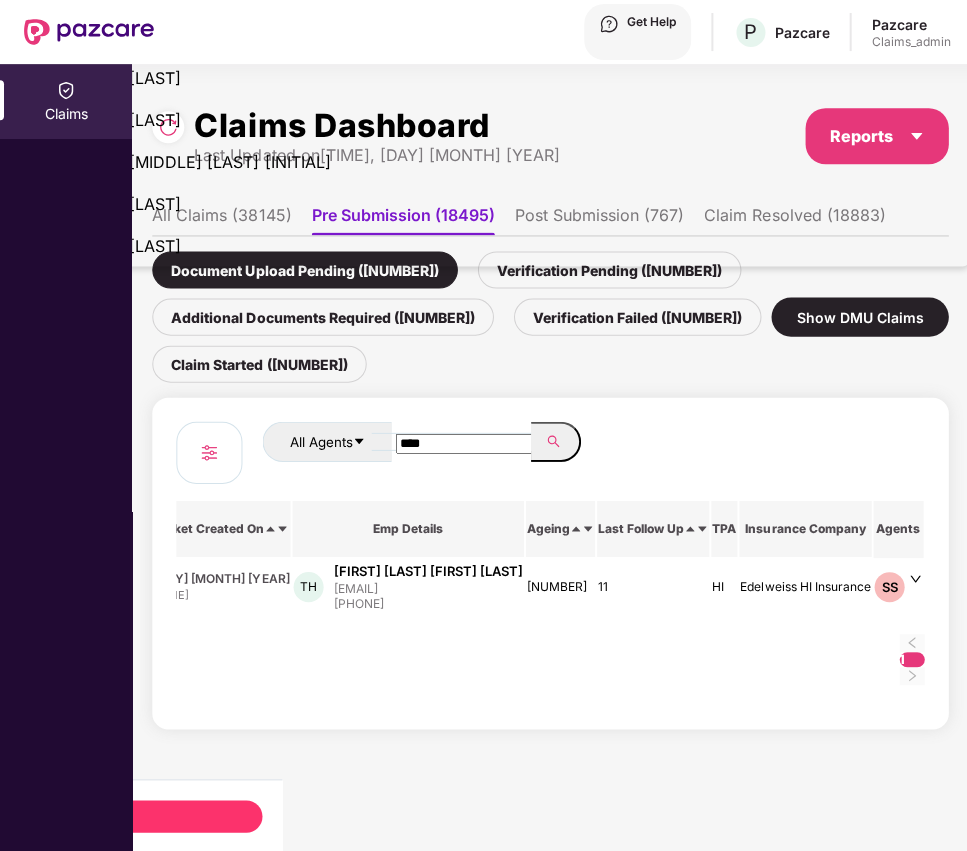 type on "****" 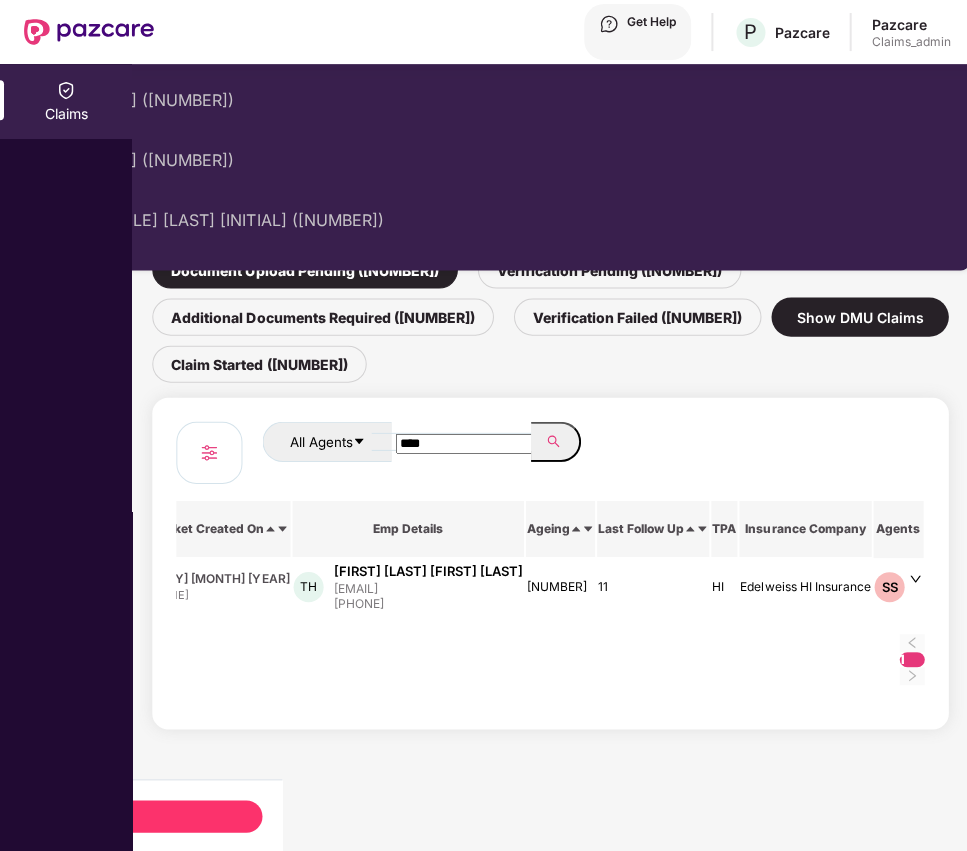 click on "HI" at bounding box center (723, 585) 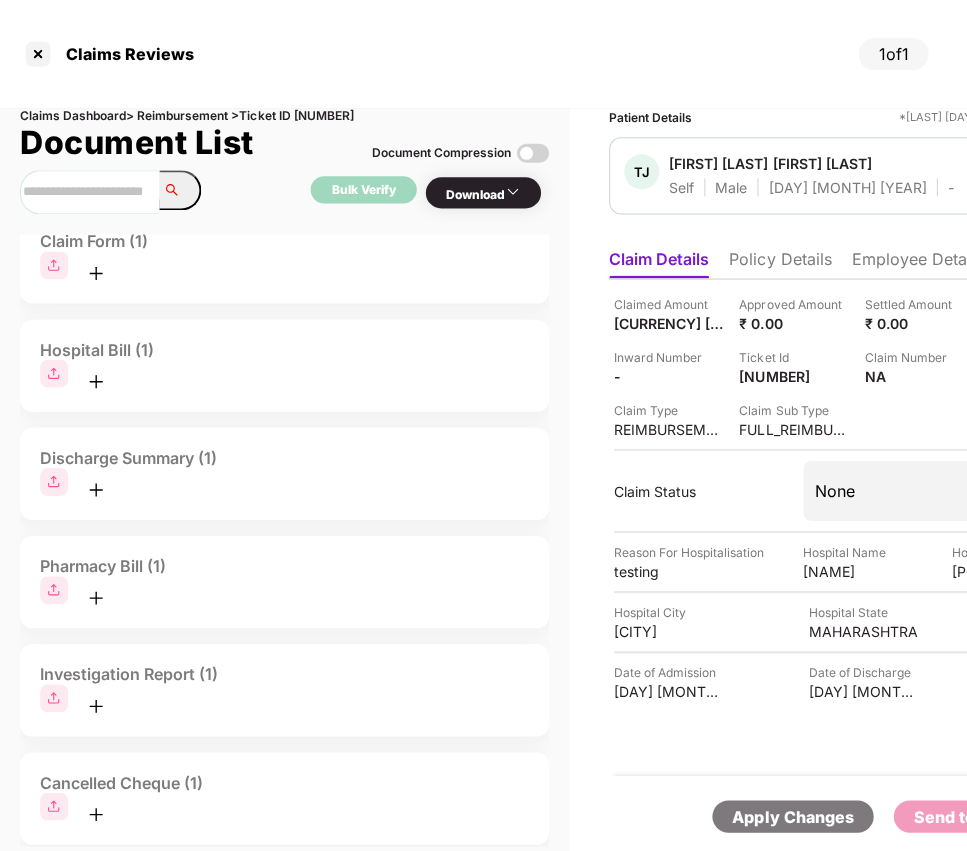 scroll, scrollTop: 0, scrollLeft: 0, axis: both 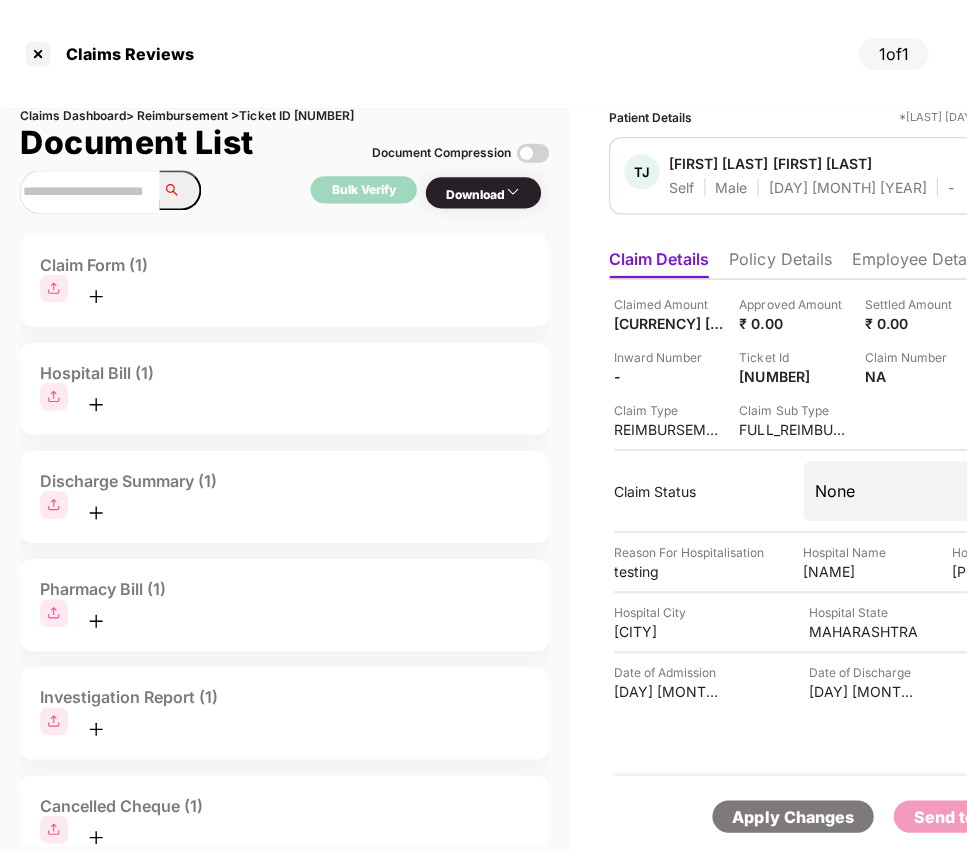 click at bounding box center [96, 295] 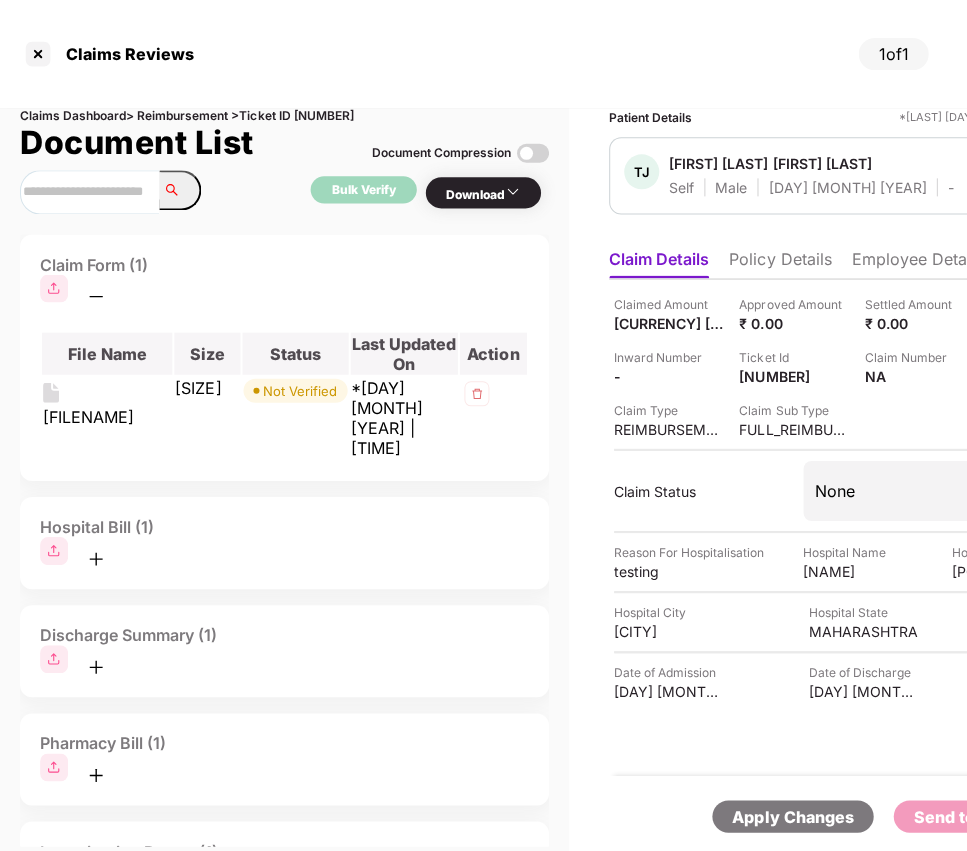 click at bounding box center (476, 393) 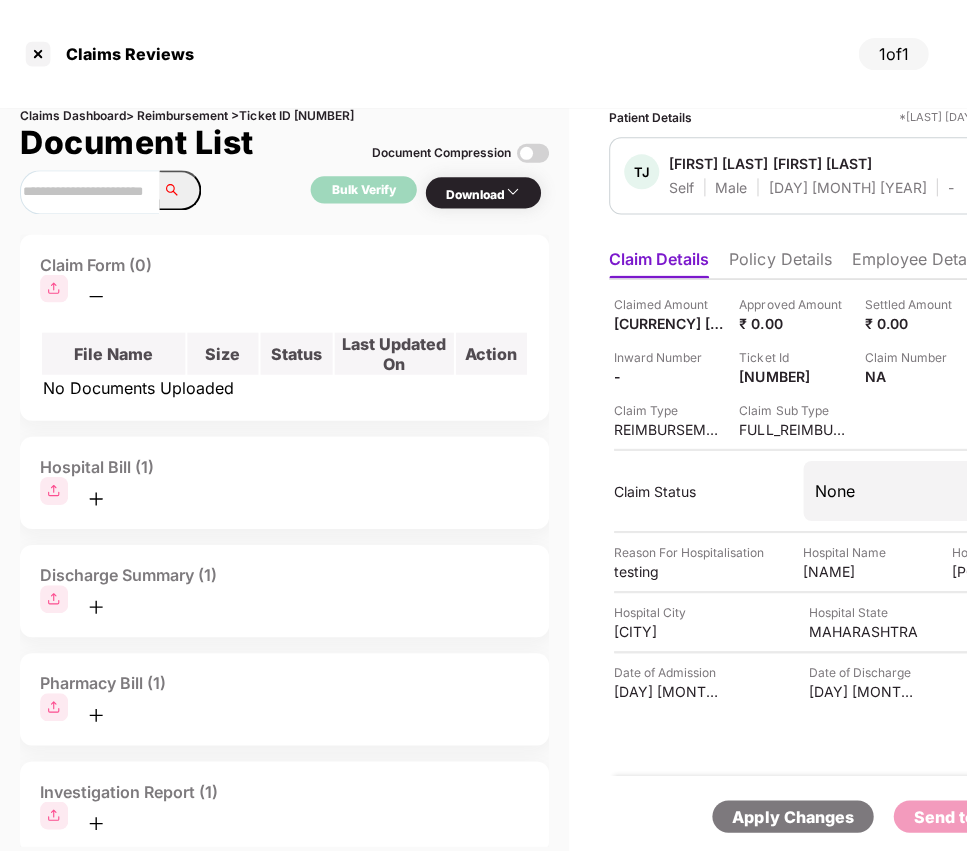 click at bounding box center [54, 288] 